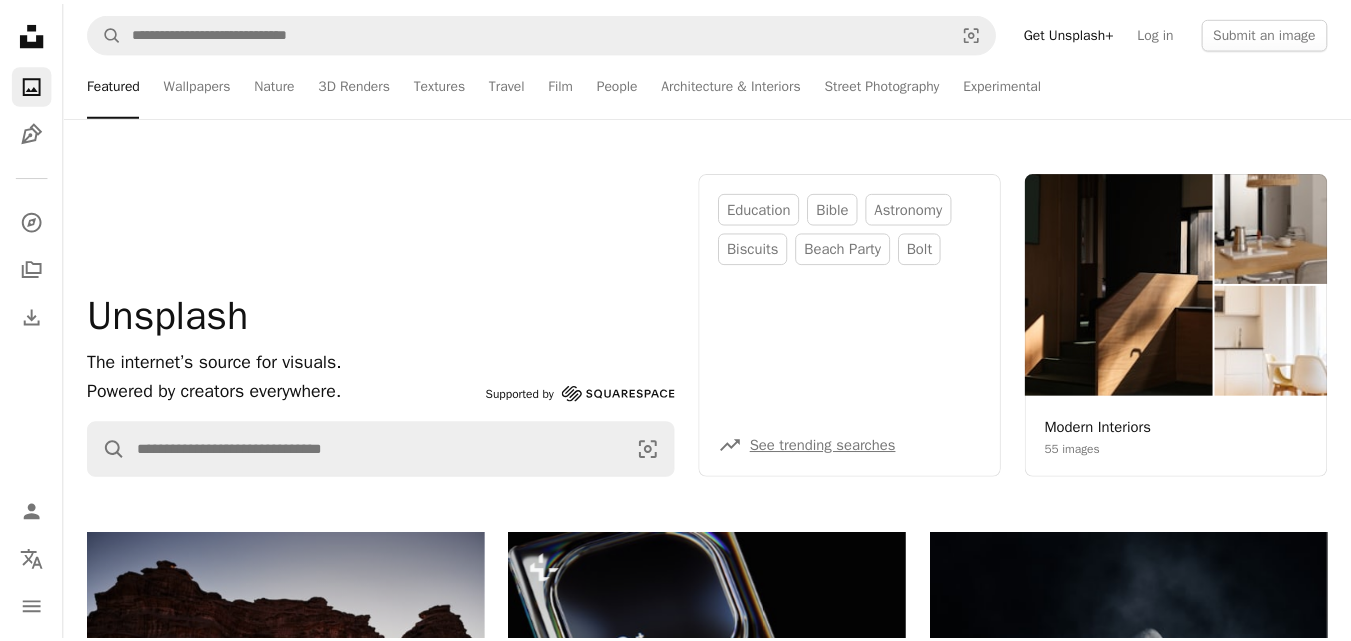 scroll, scrollTop: 6080, scrollLeft: 0, axis: vertical 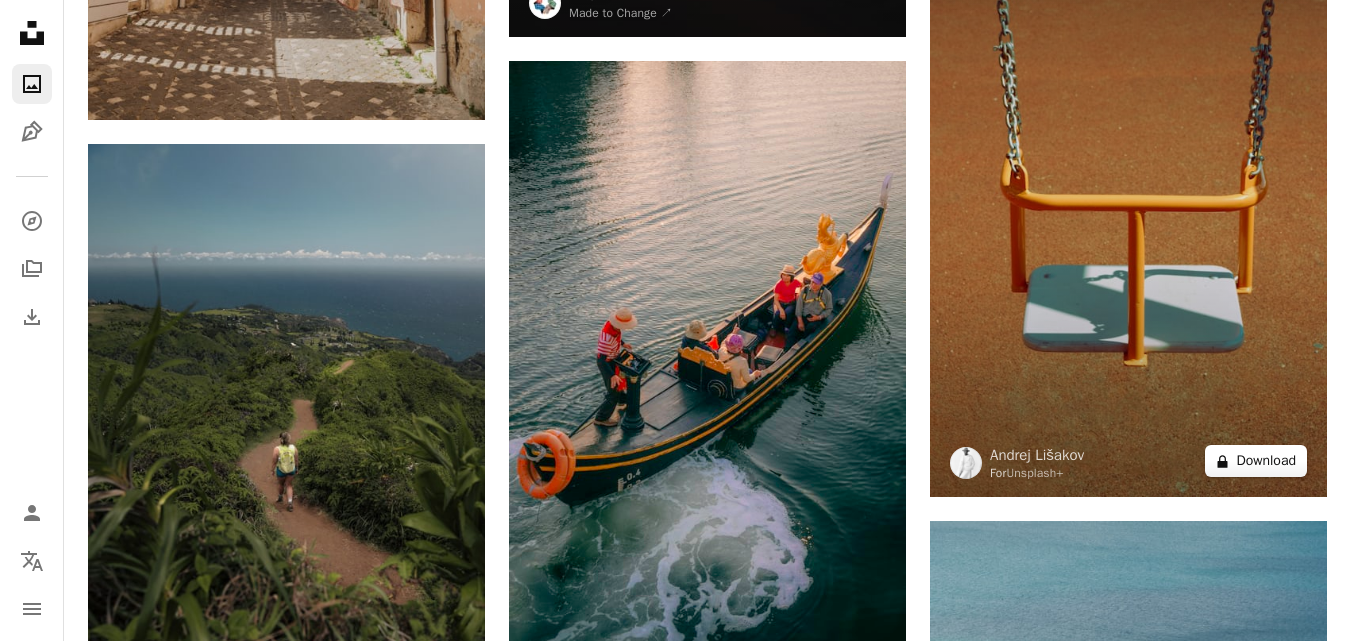 click on "A lock   Download" at bounding box center [1256, 461] 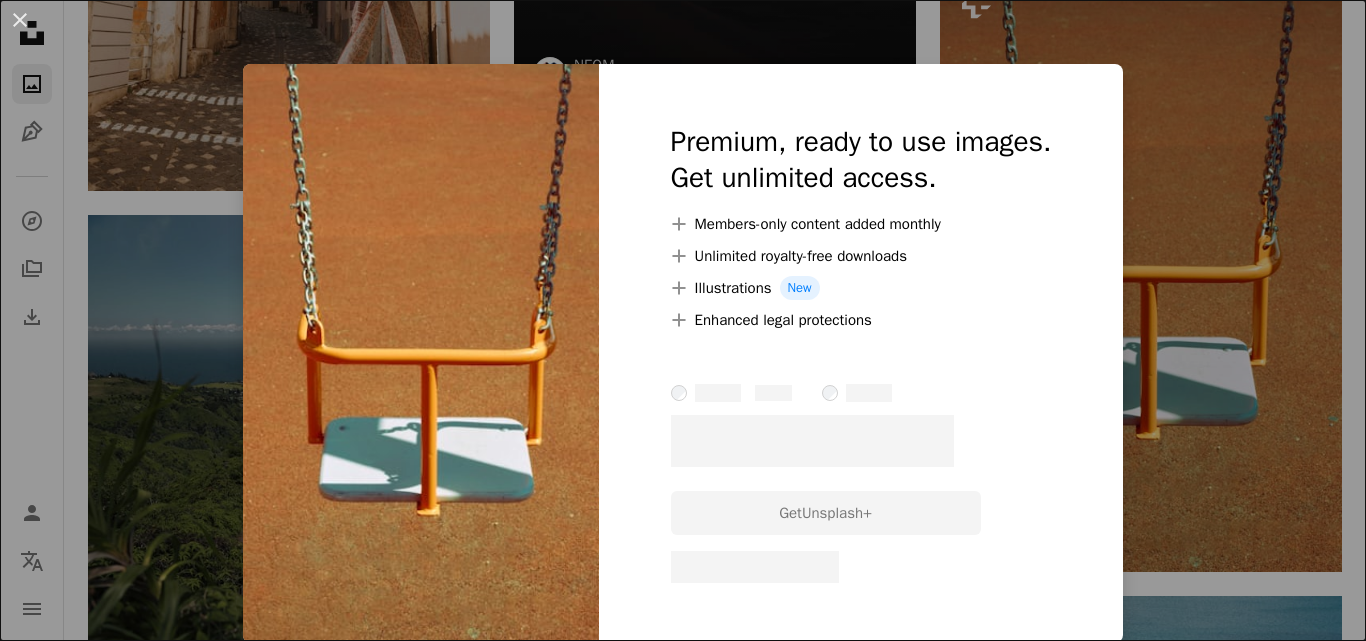 scroll, scrollTop: 1, scrollLeft: 0, axis: vertical 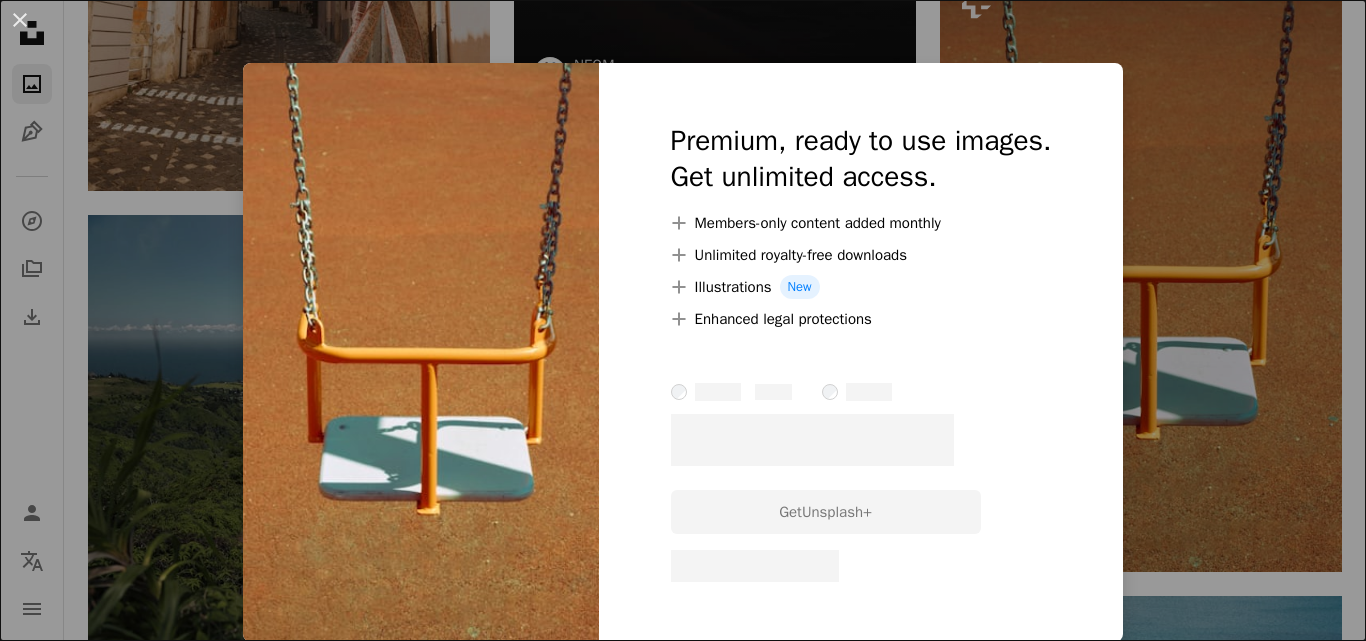 click at bounding box center (421, 352) 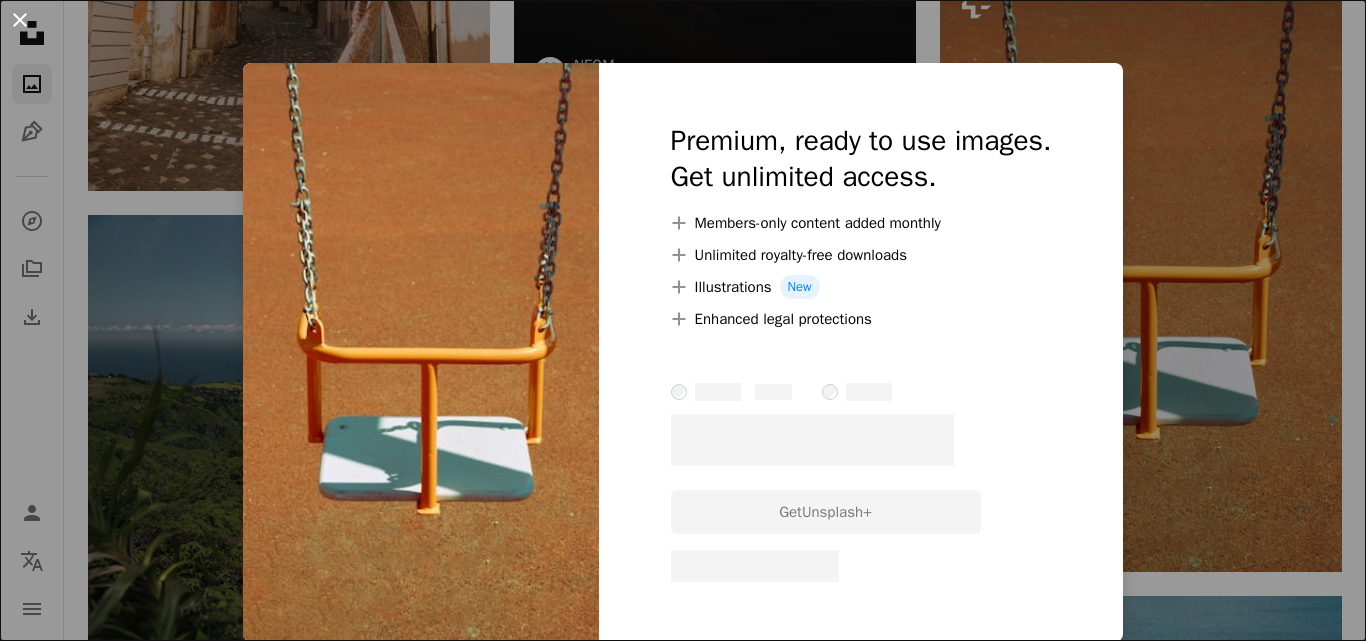 click on "An X shape" at bounding box center (20, 20) 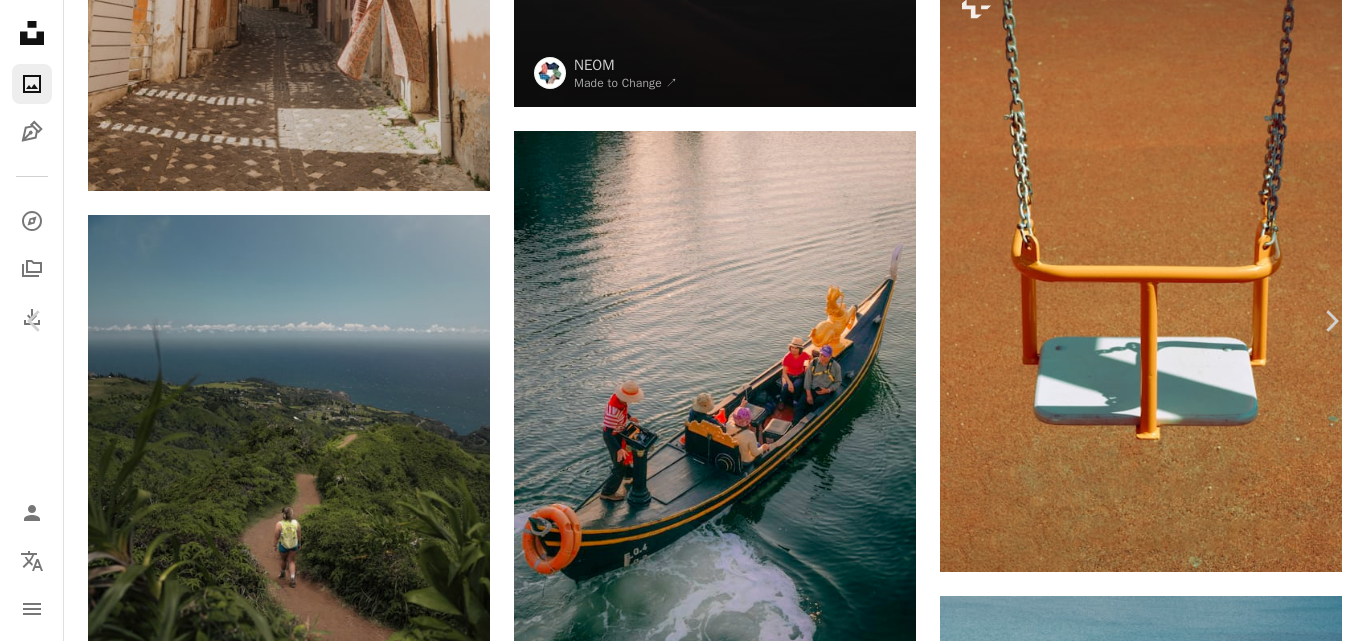click on "A lock   Download" at bounding box center (1205, 3268) 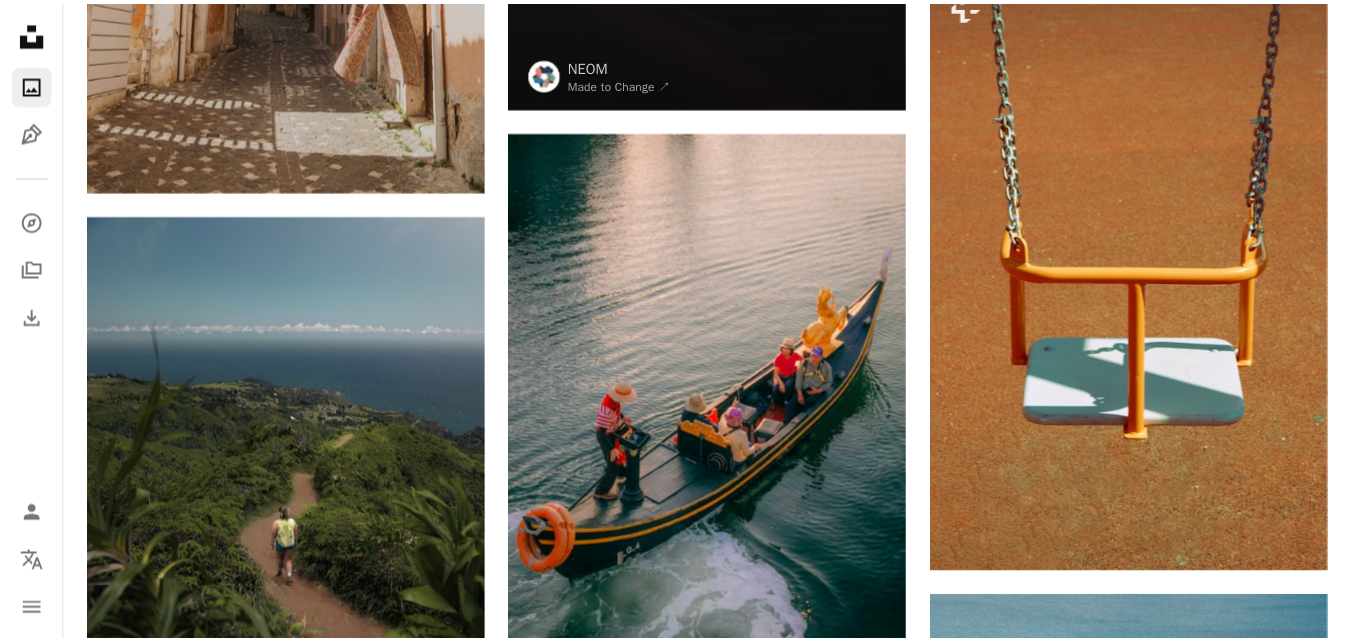 scroll, scrollTop: 6080, scrollLeft: 0, axis: vertical 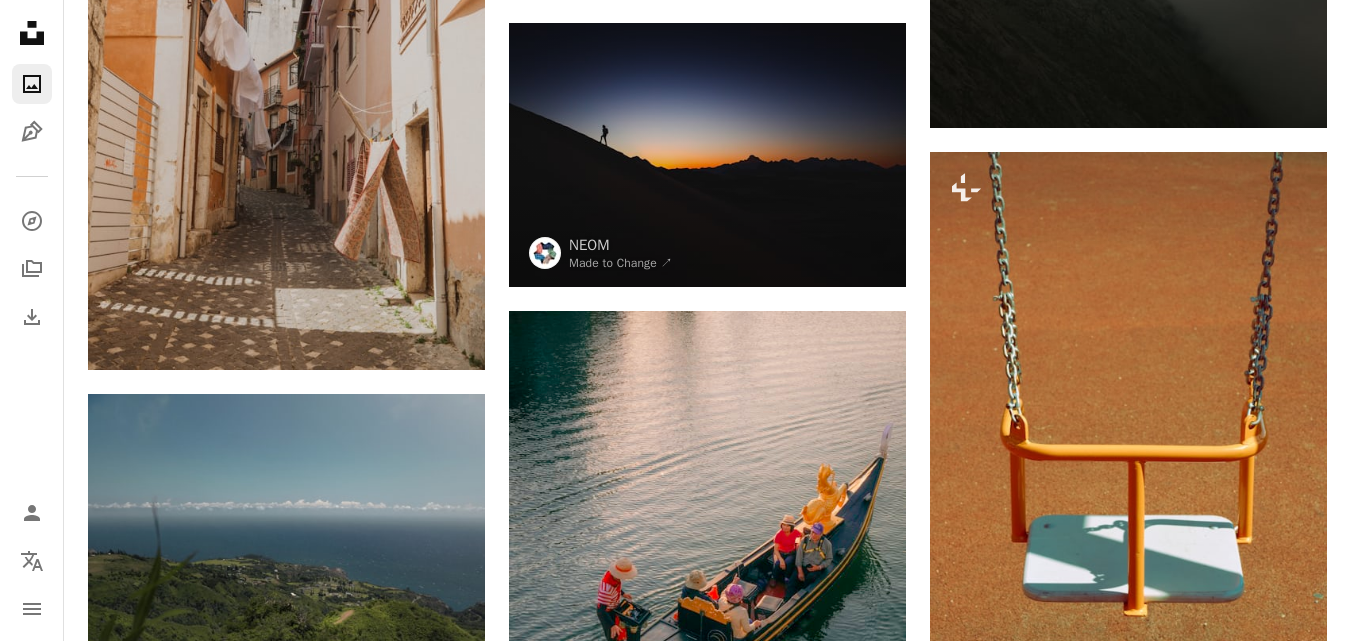 click on "Unsplash logo Unsplash Home" 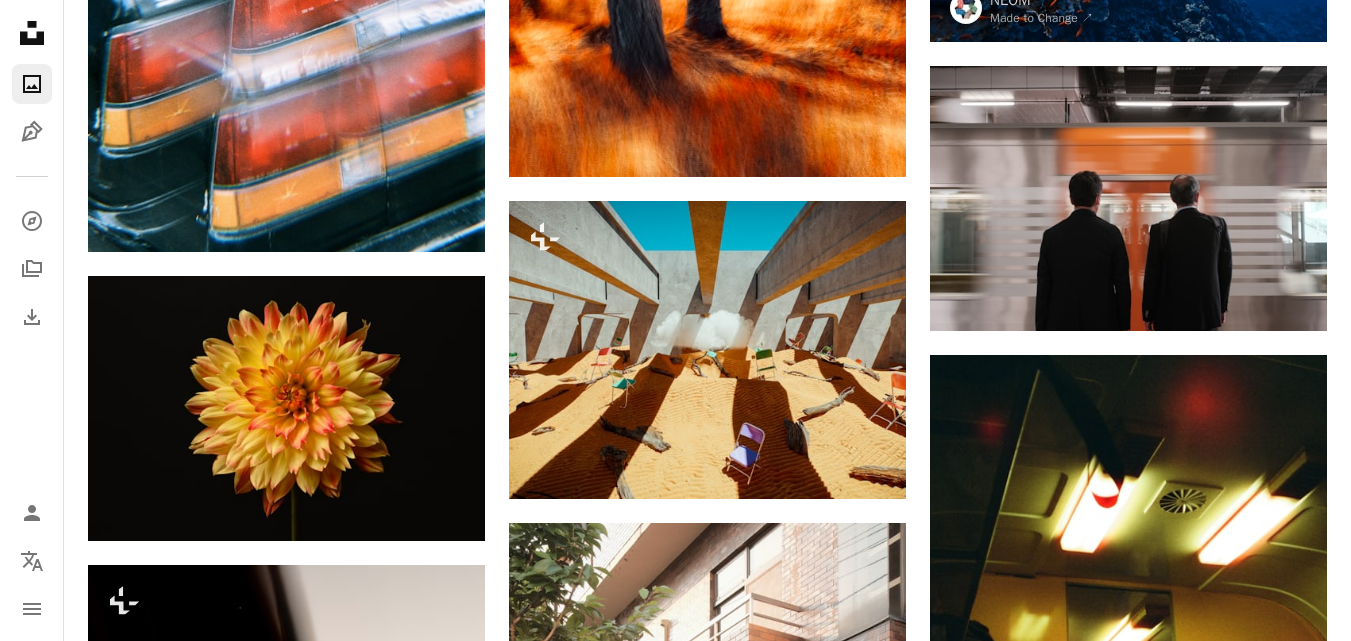 scroll, scrollTop: 0, scrollLeft: 0, axis: both 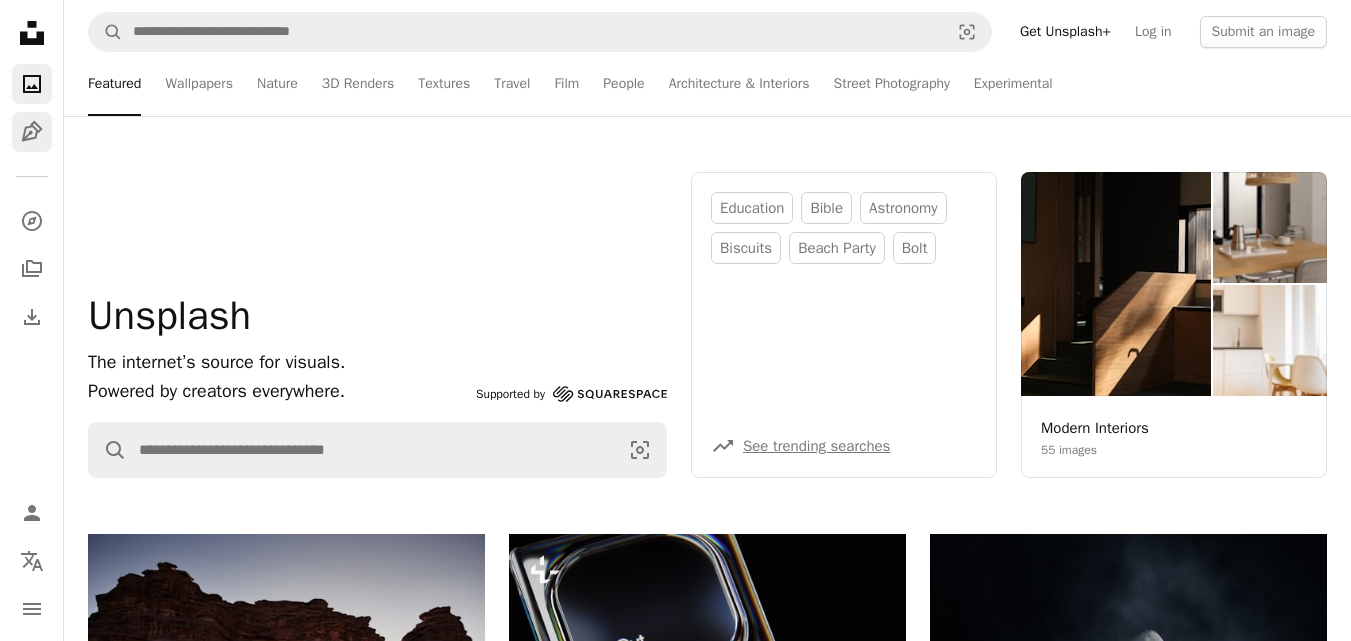 click on "Pen Tool" 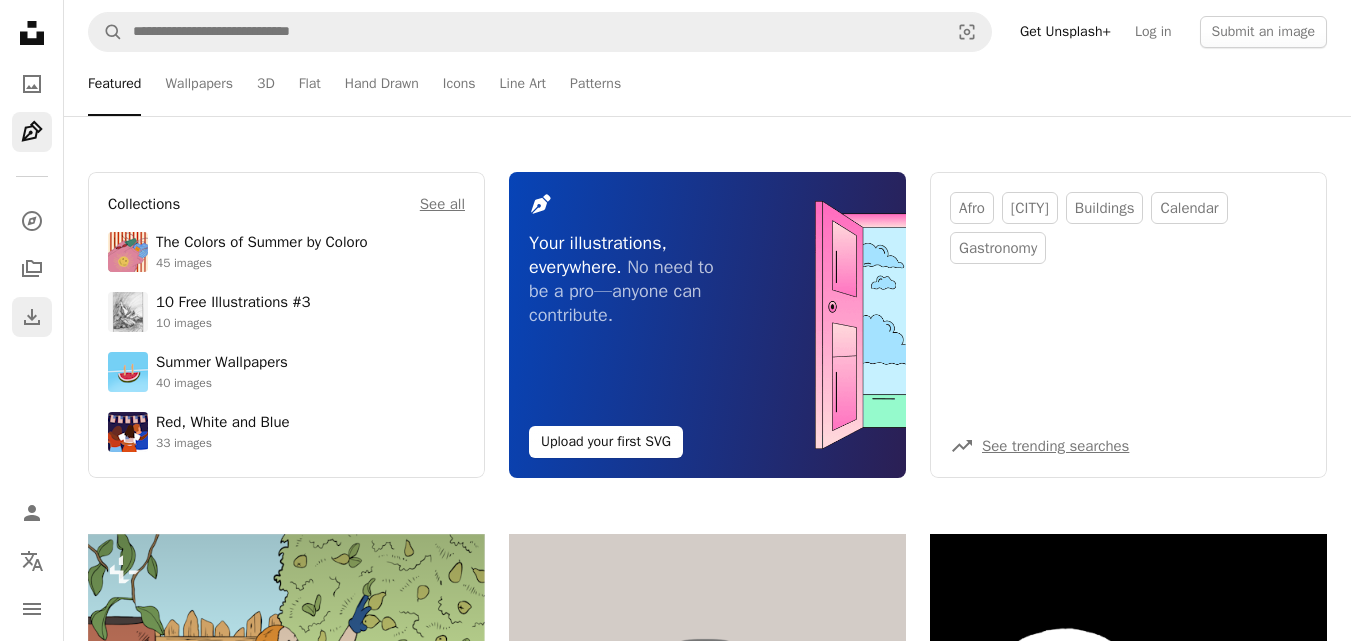 click 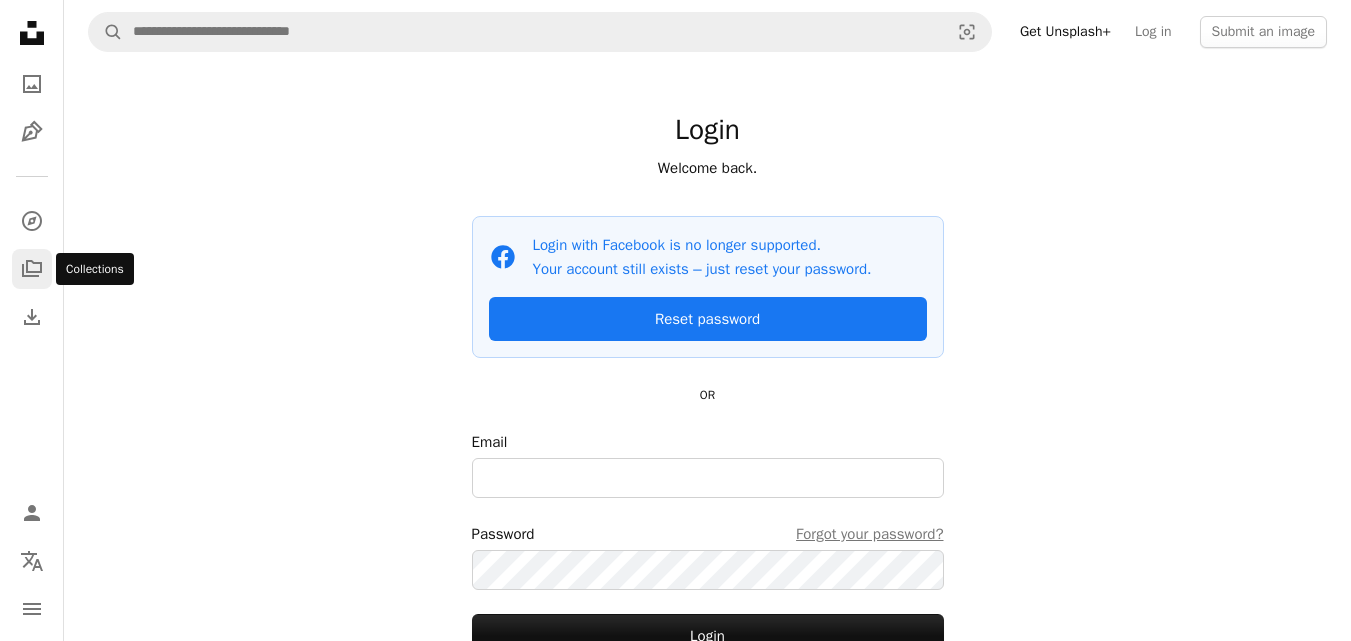 click 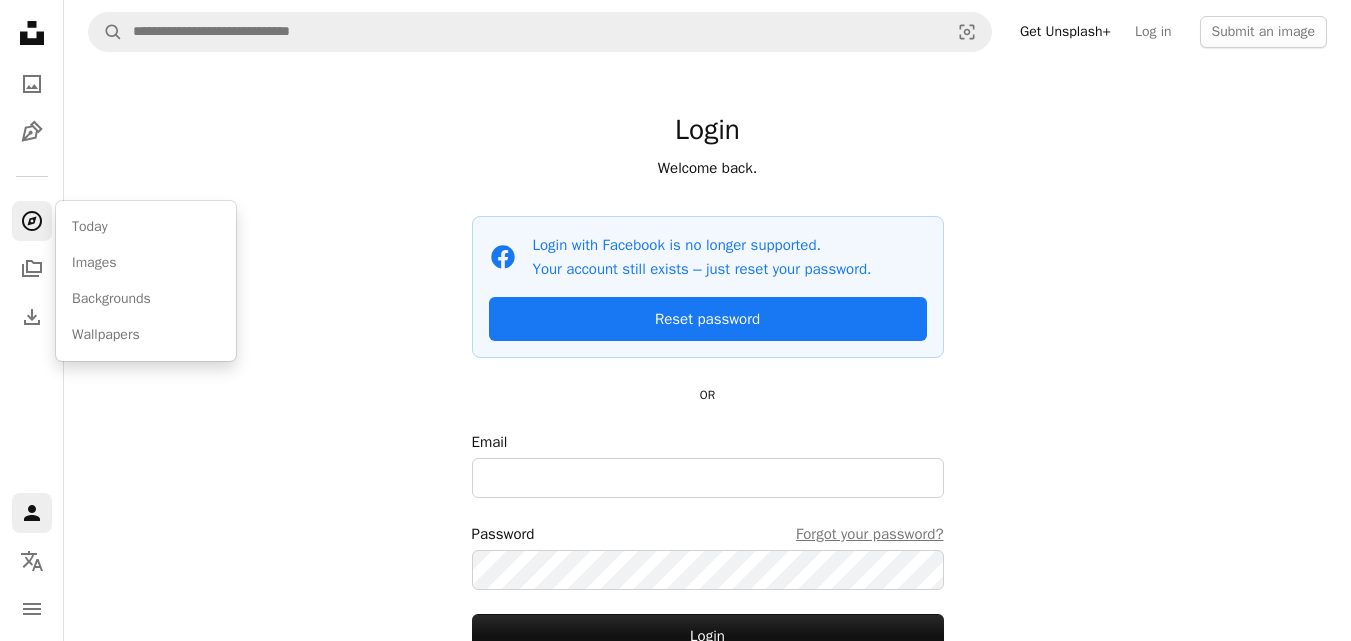 click on "A compass" 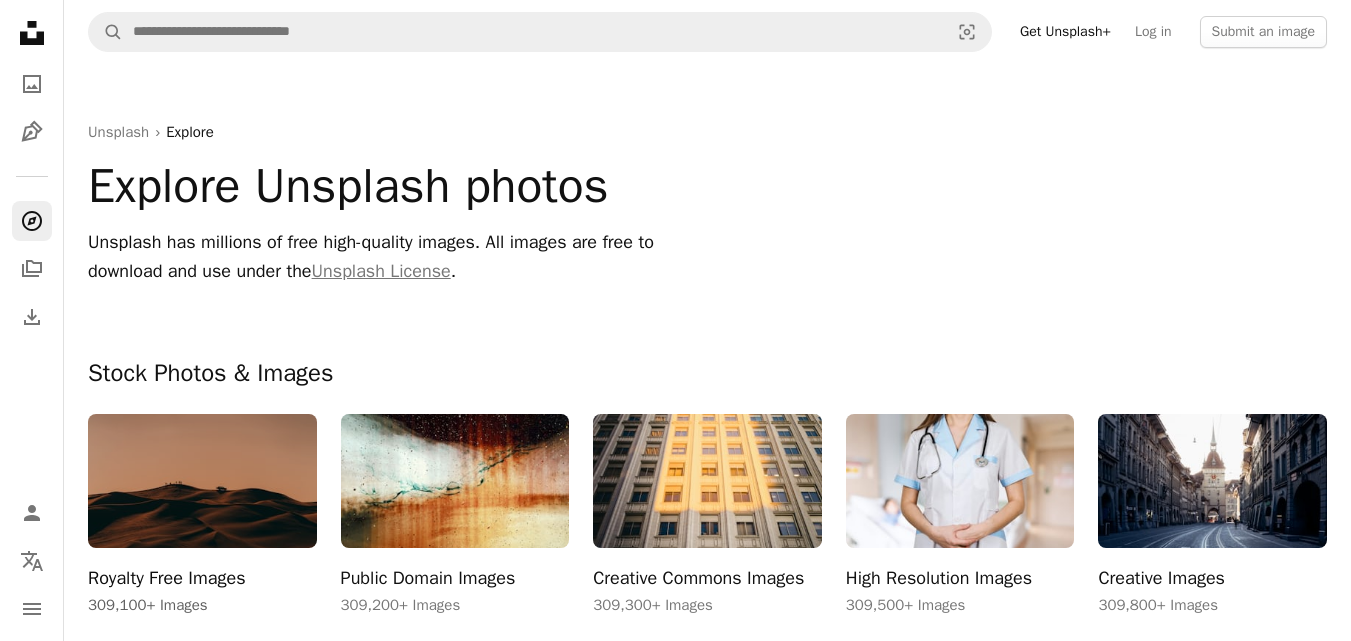 click at bounding box center [202, 481] 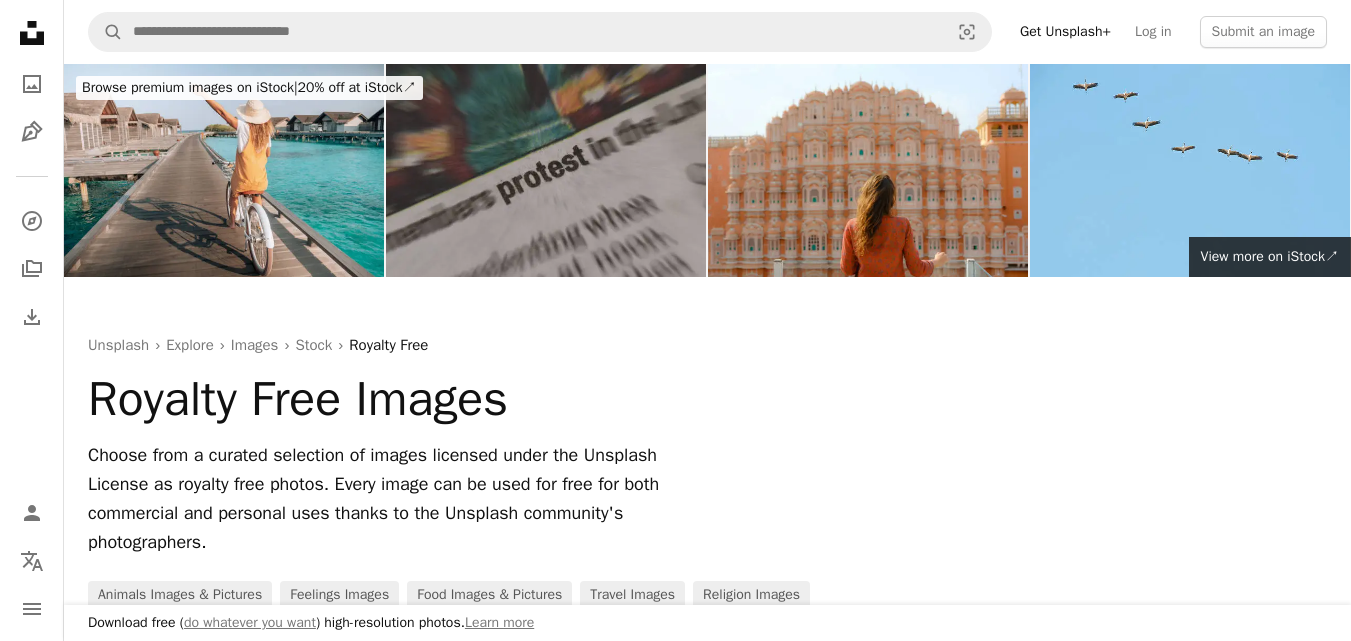 scroll, scrollTop: 747, scrollLeft: 0, axis: vertical 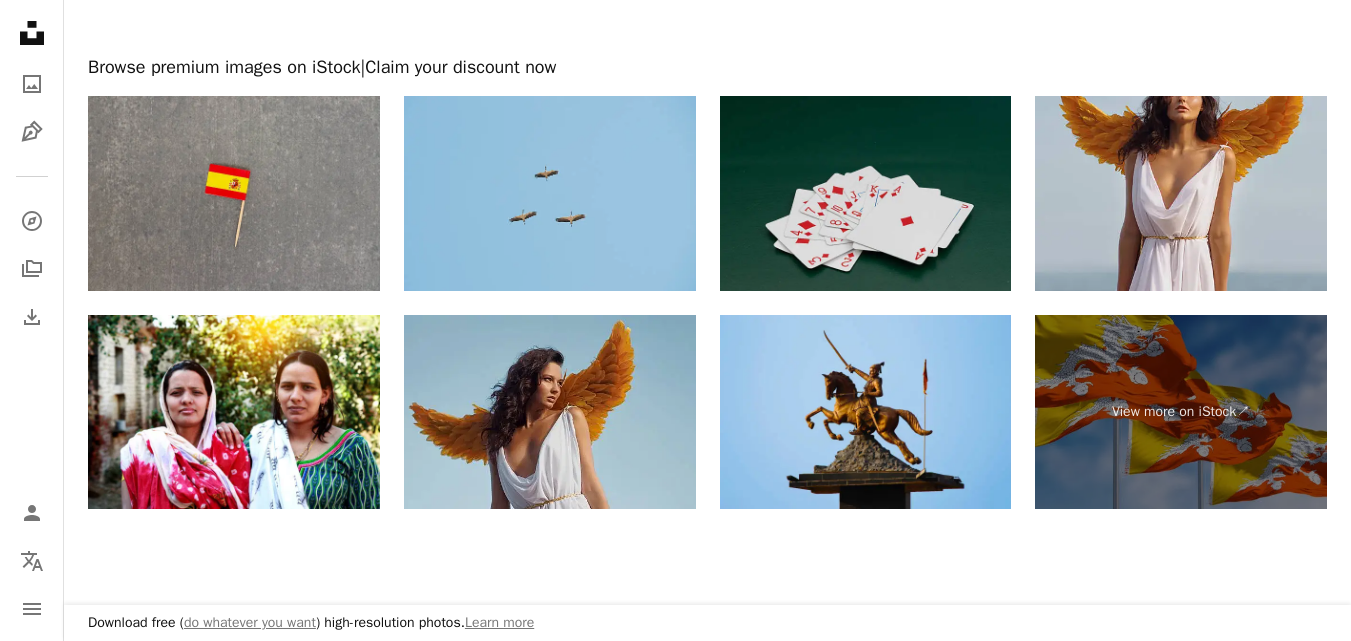 click at bounding box center [550, 193] 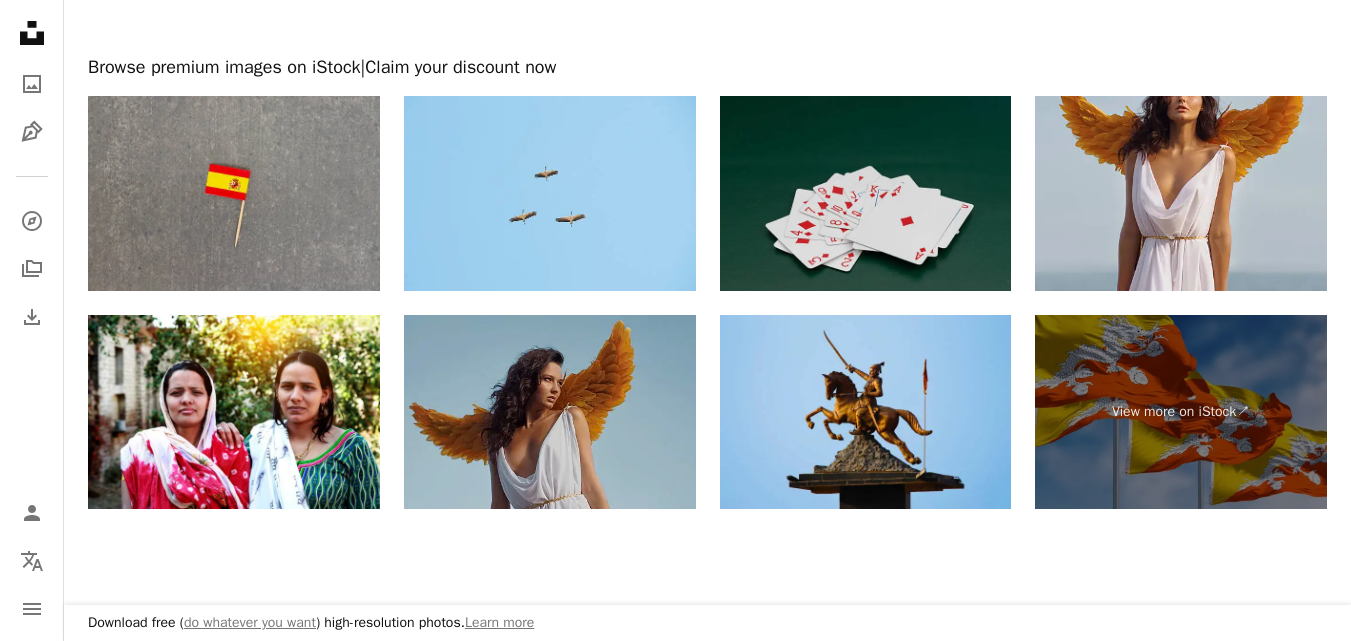 click at bounding box center [550, 412] 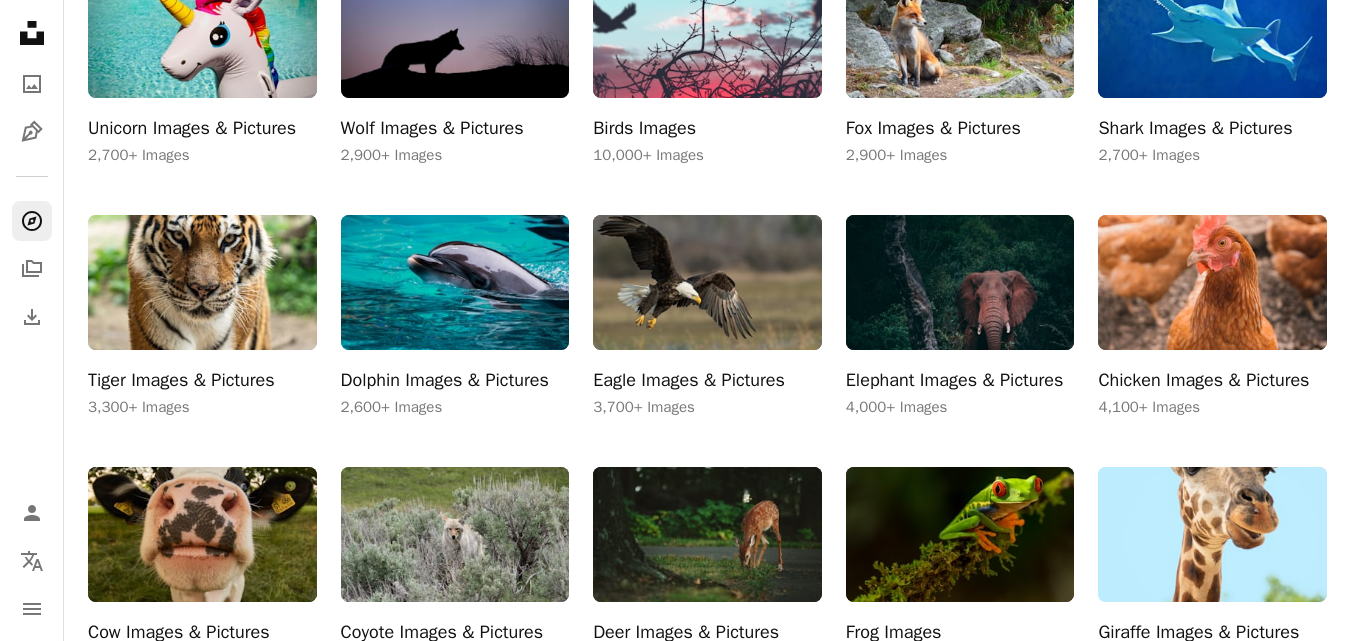 scroll, scrollTop: 0, scrollLeft: 0, axis: both 